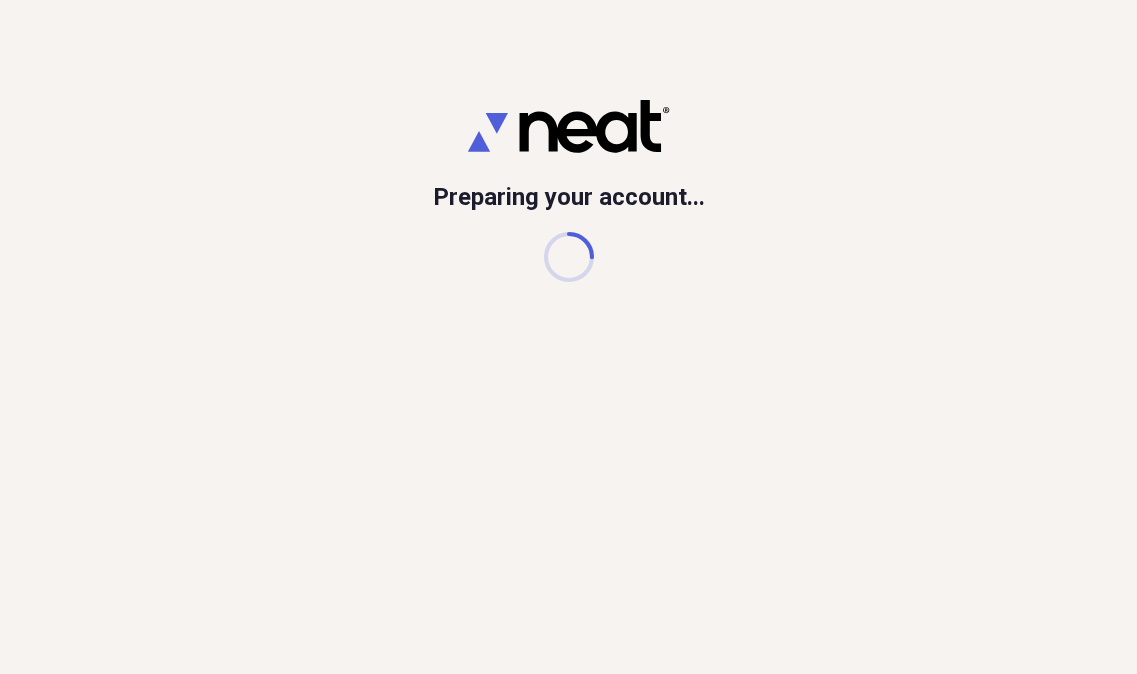 scroll, scrollTop: 0, scrollLeft: 0, axis: both 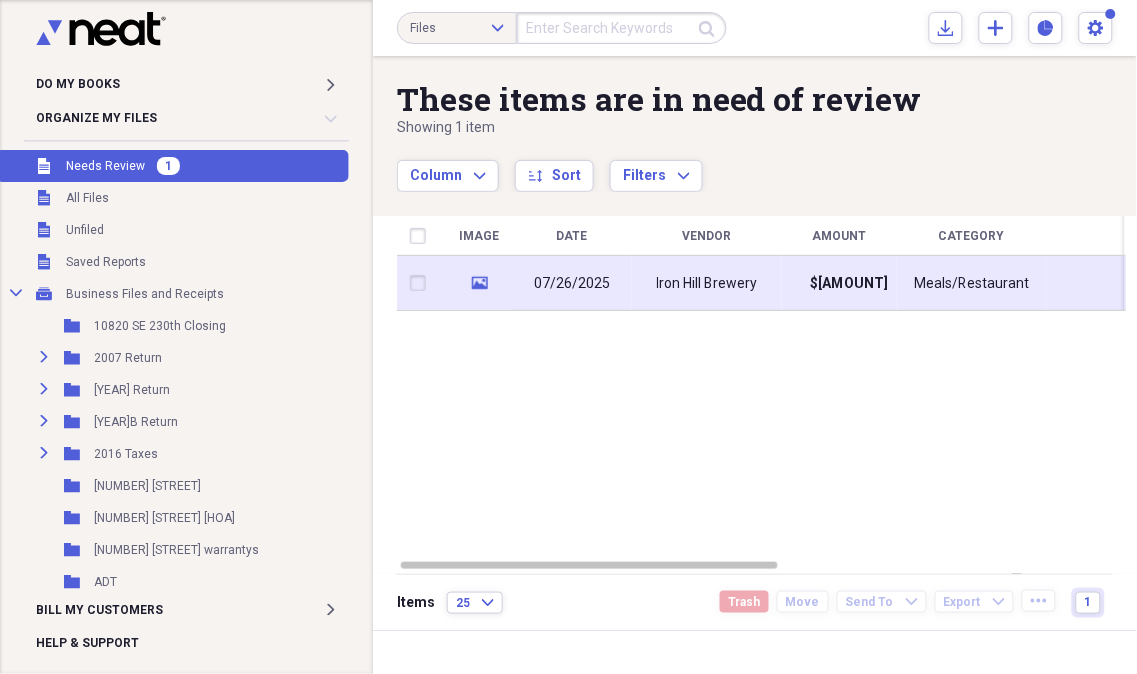 click on "media" at bounding box center [479, 283] 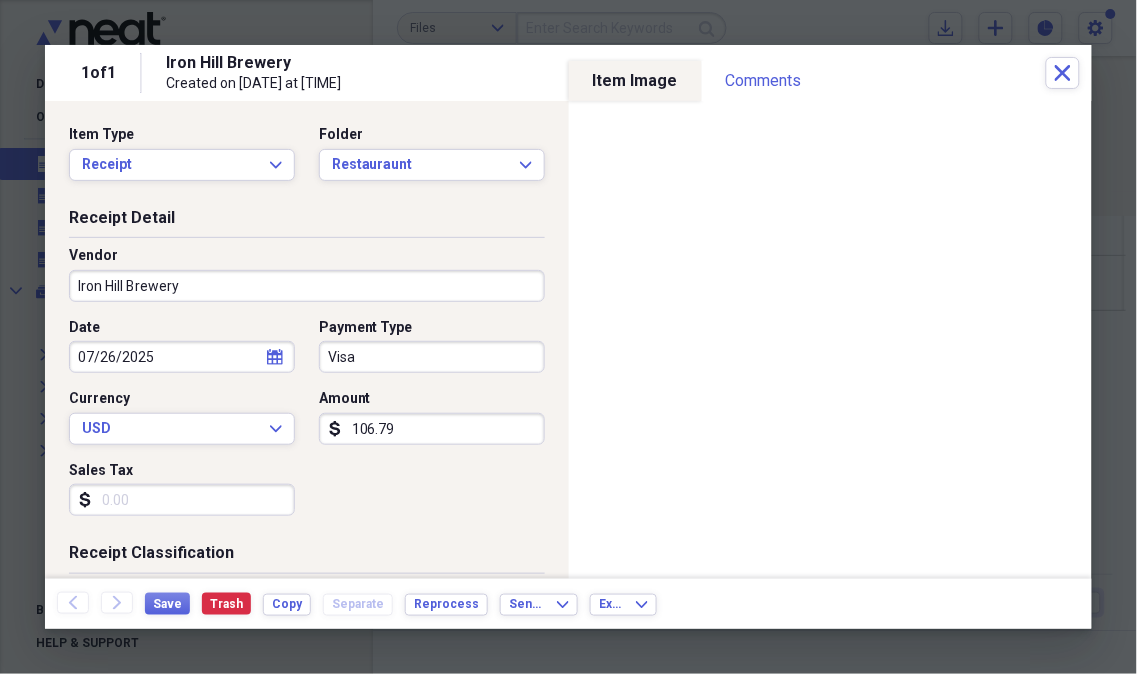 click on "Visa" at bounding box center (432, 357) 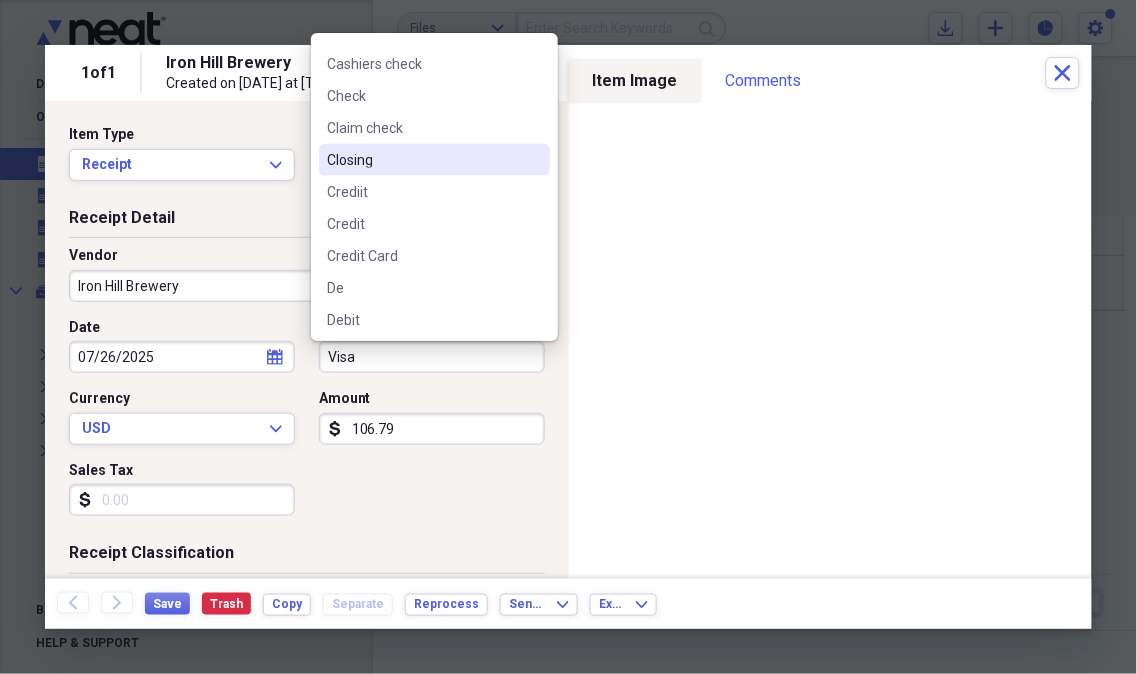scroll, scrollTop: 444, scrollLeft: 0, axis: vertical 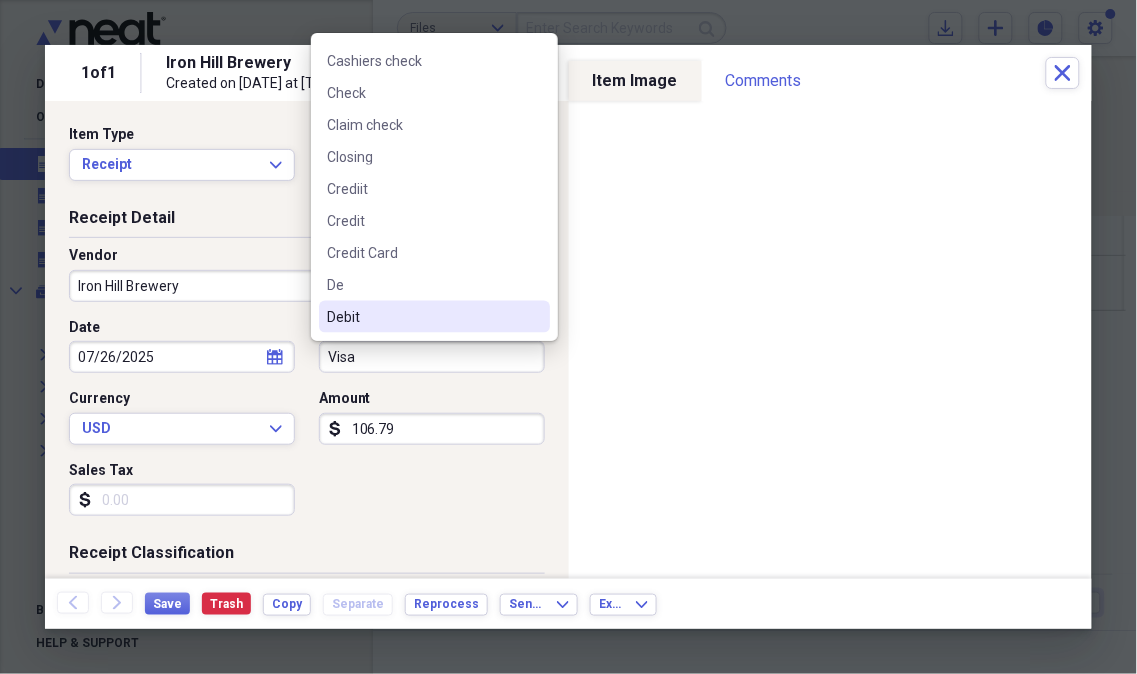 click on "Debit" at bounding box center (434, 317) 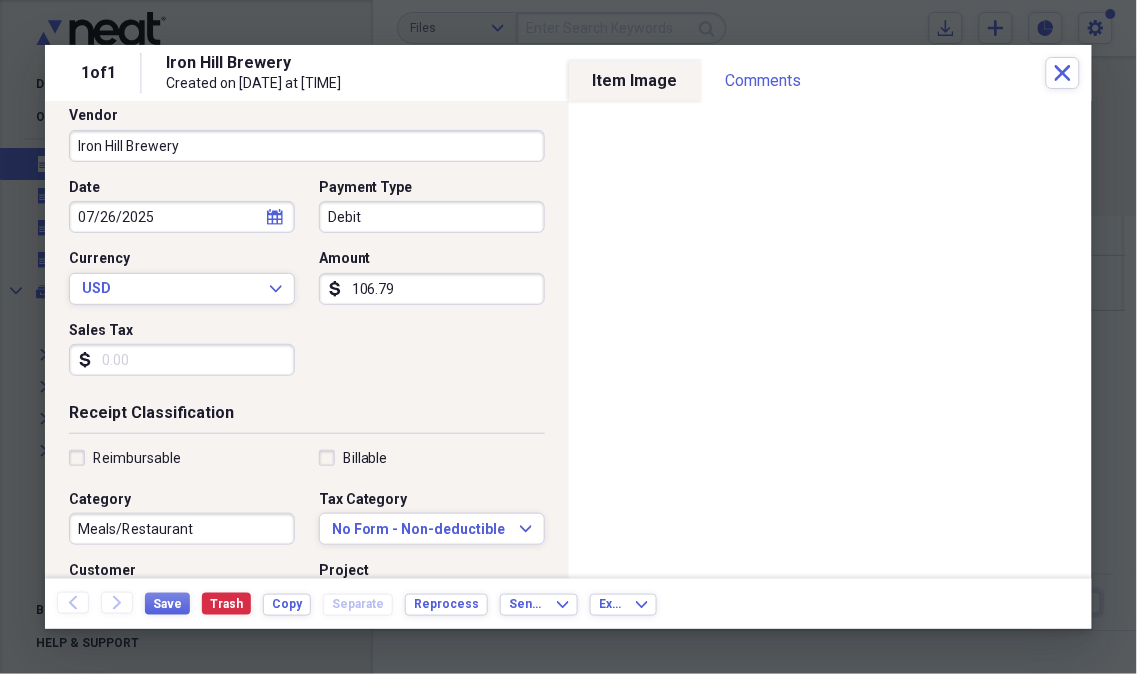 scroll, scrollTop: 222, scrollLeft: 0, axis: vertical 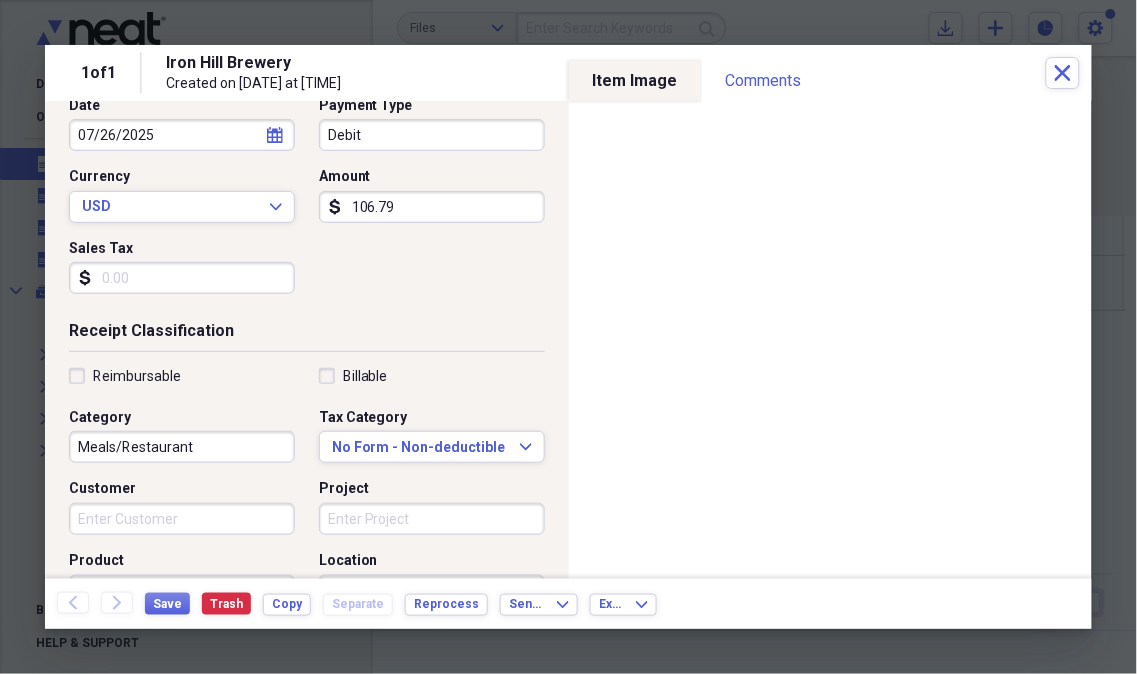 click on "Meals/Restaurant" at bounding box center (182, 447) 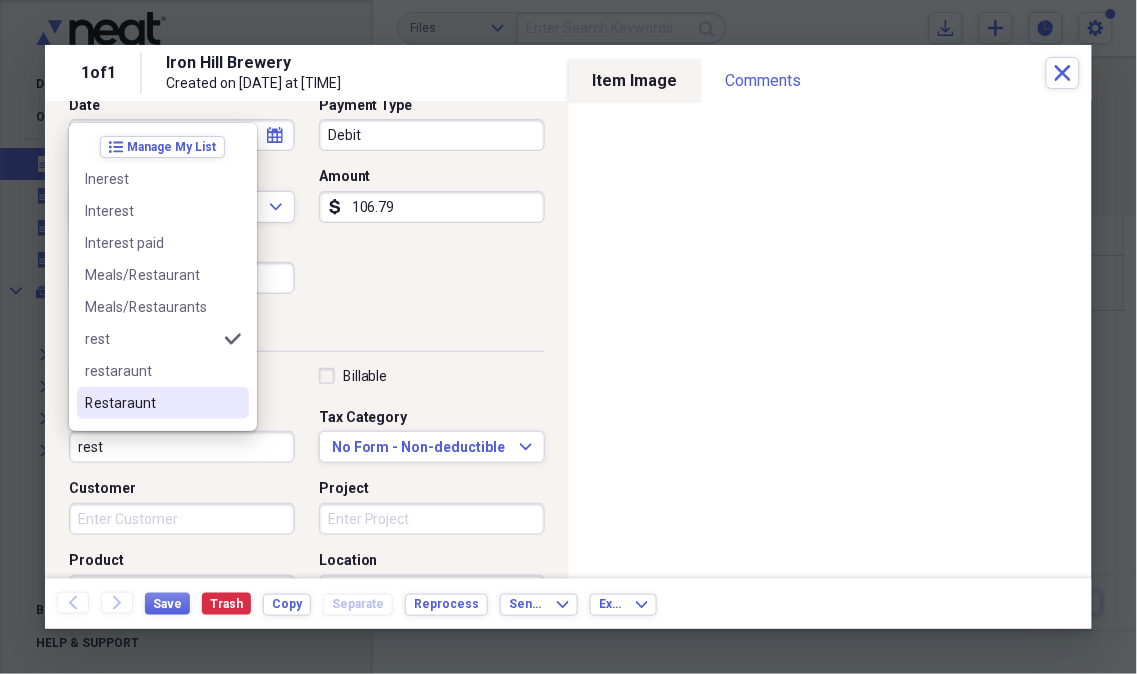 click on "Restaraunt" at bounding box center [151, 403] 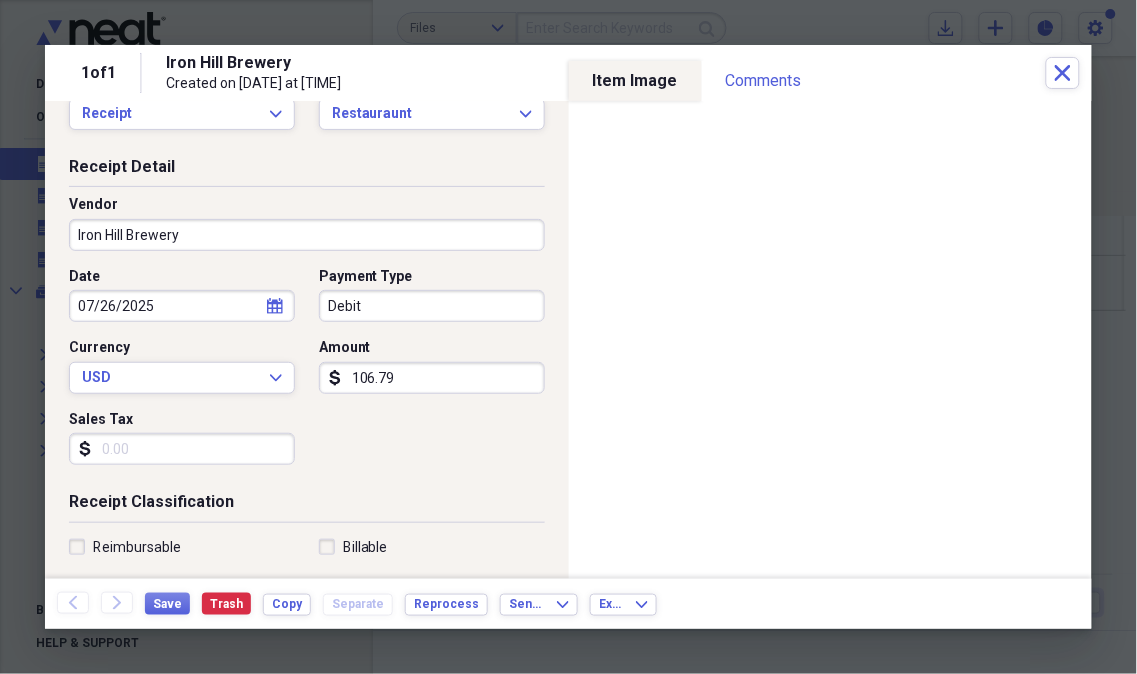 scroll, scrollTop: 0, scrollLeft: 0, axis: both 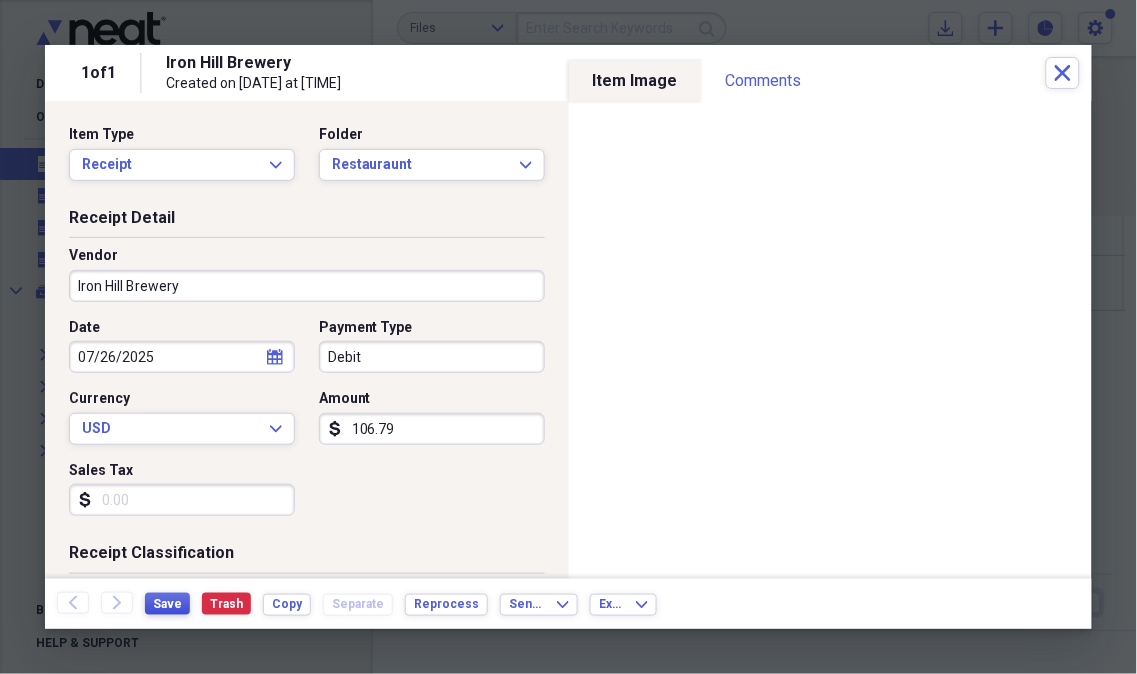 click on "Save" at bounding box center [167, 604] 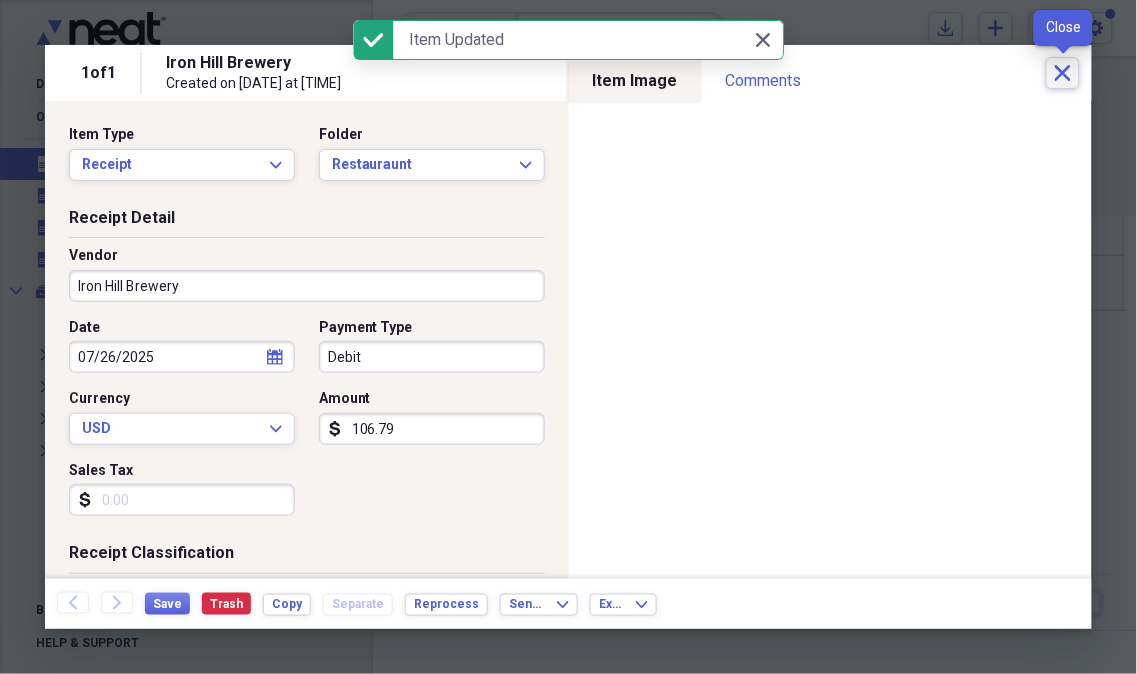 click on "Close" at bounding box center (1063, 73) 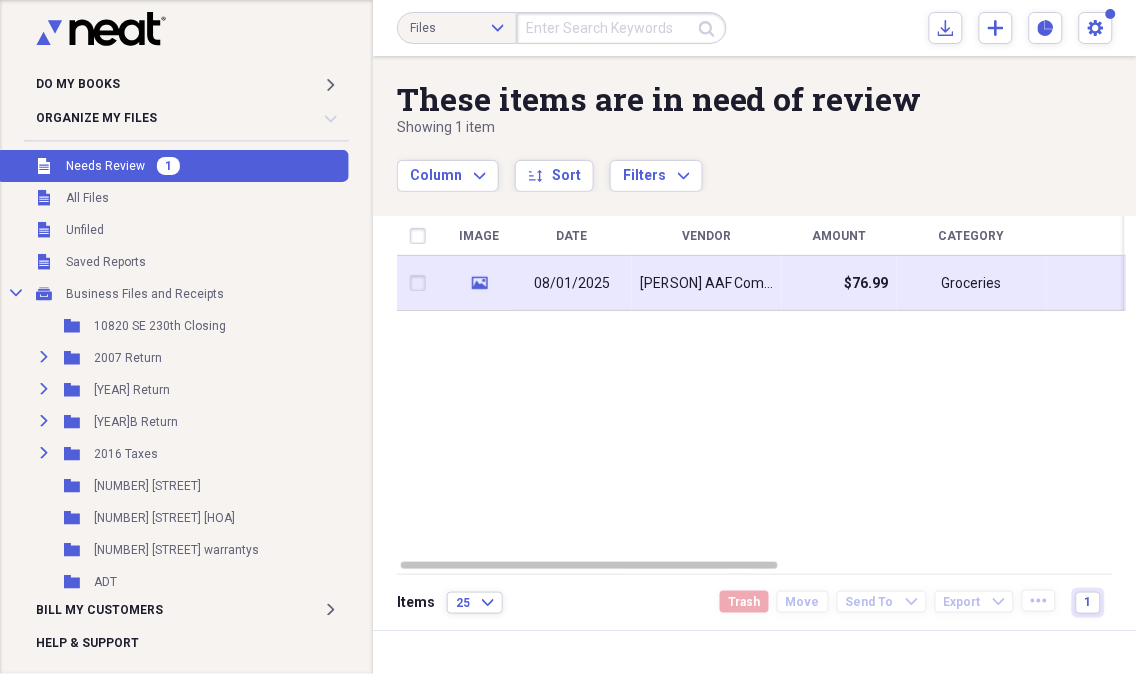 click on "media" at bounding box center (479, 283) 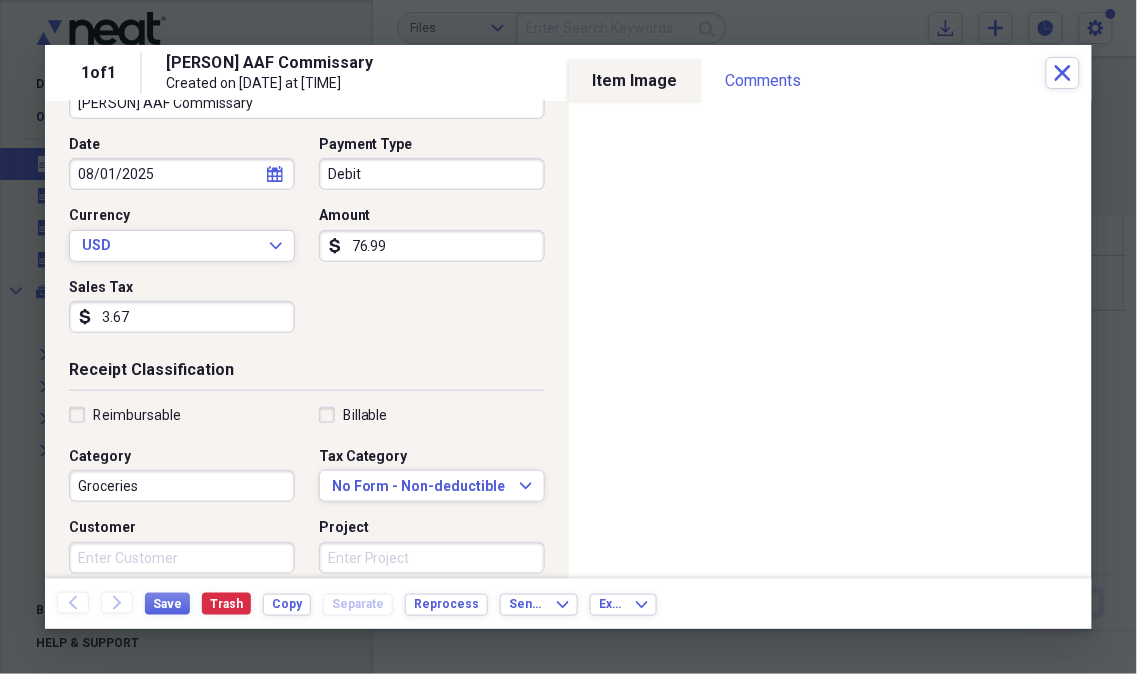 scroll, scrollTop: 222, scrollLeft: 0, axis: vertical 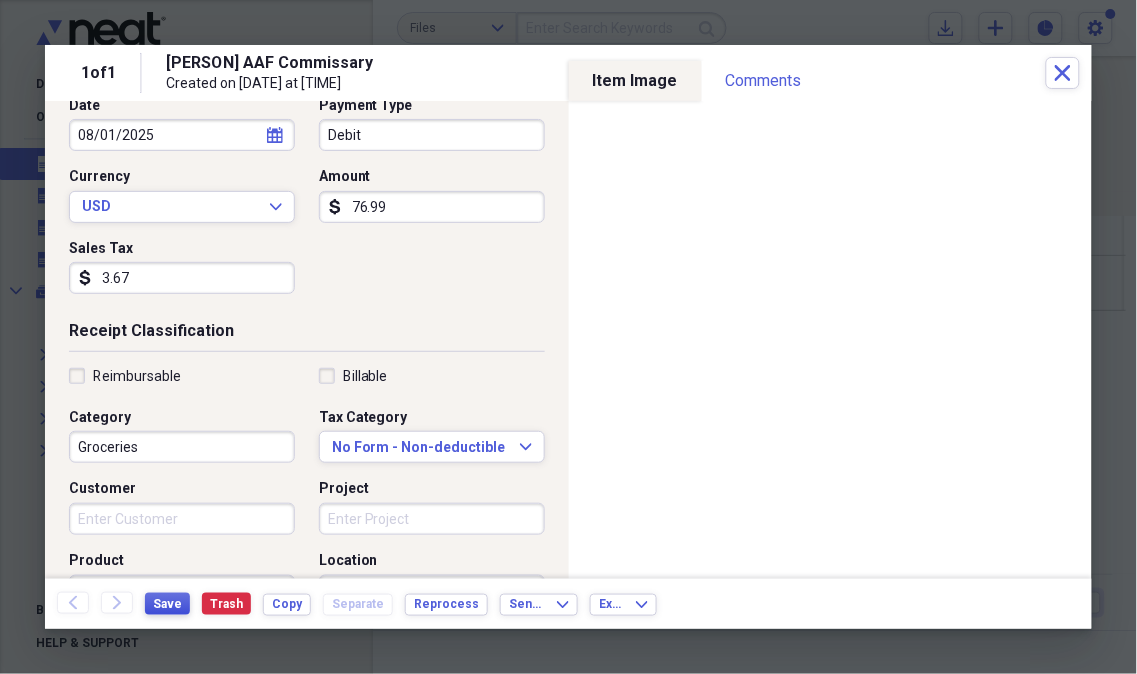 click on "Save" at bounding box center [167, 604] 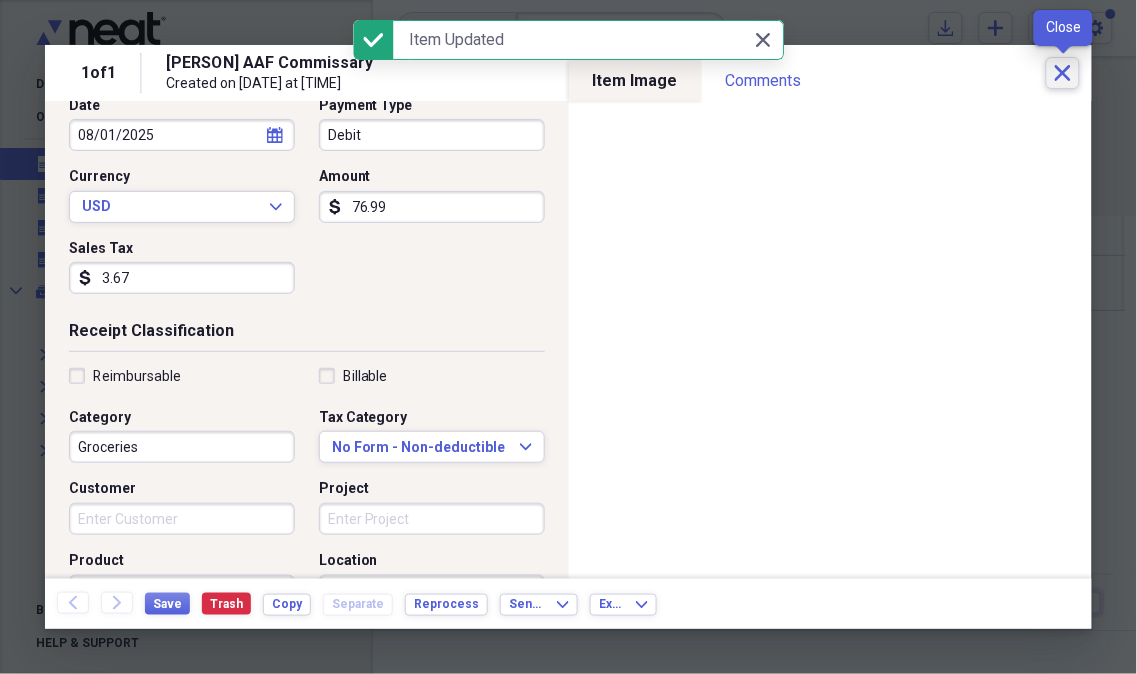 click on "Close" 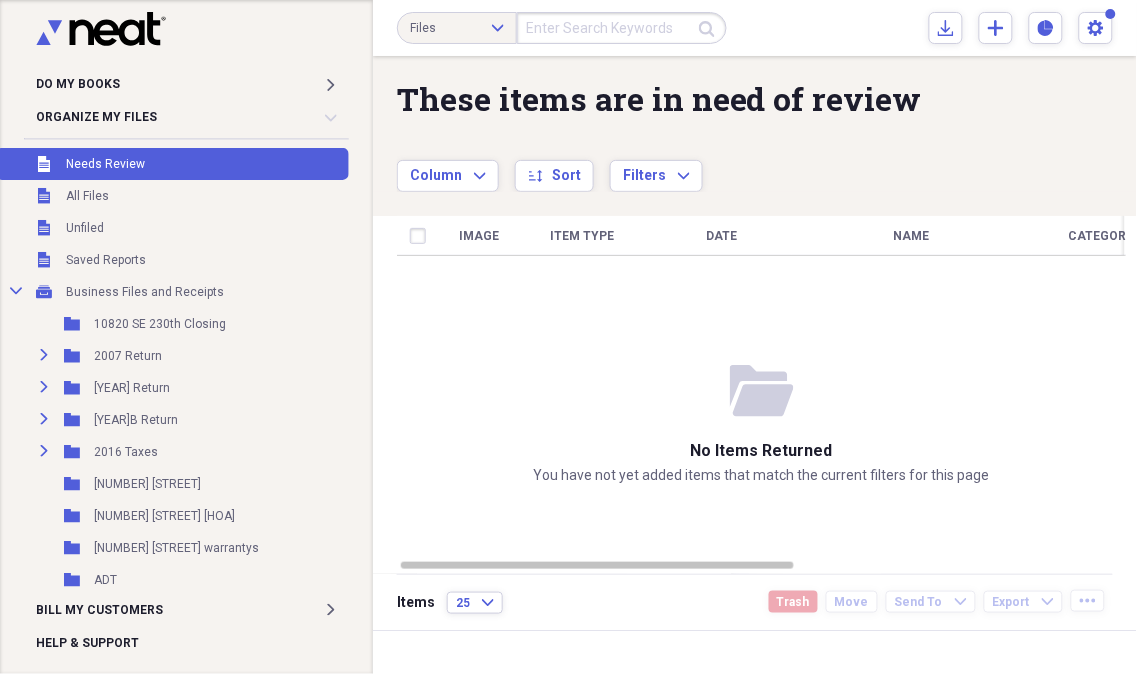 click on "Unfiled Needs Review" at bounding box center (172, 164) 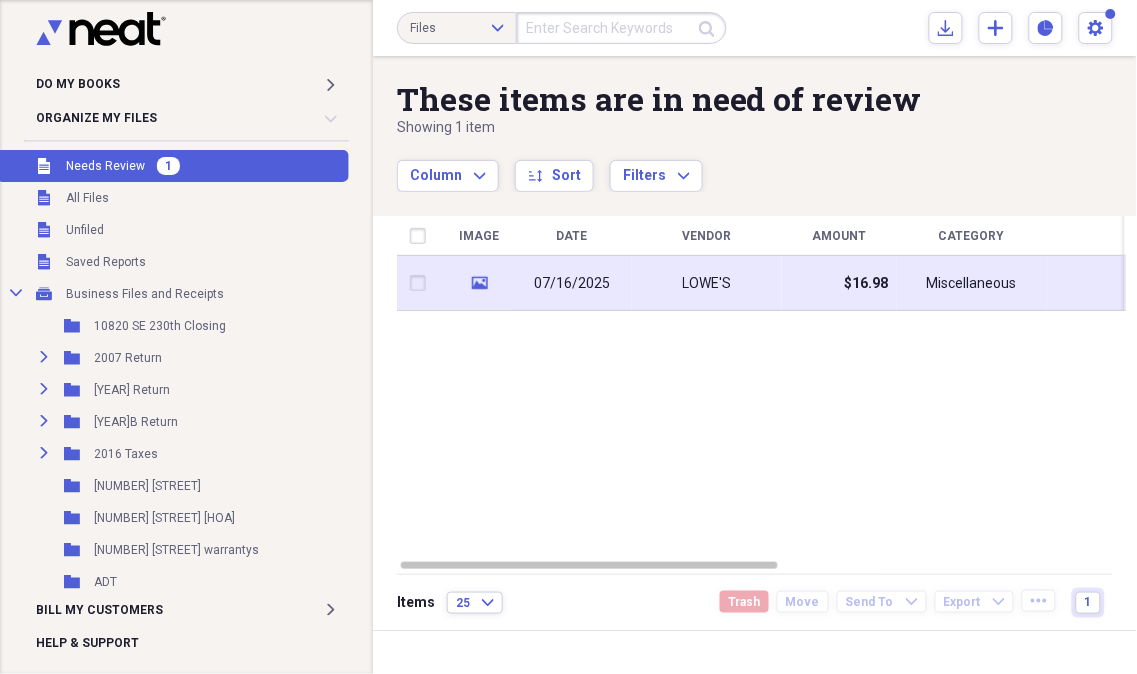 click on "media" at bounding box center [479, 283] 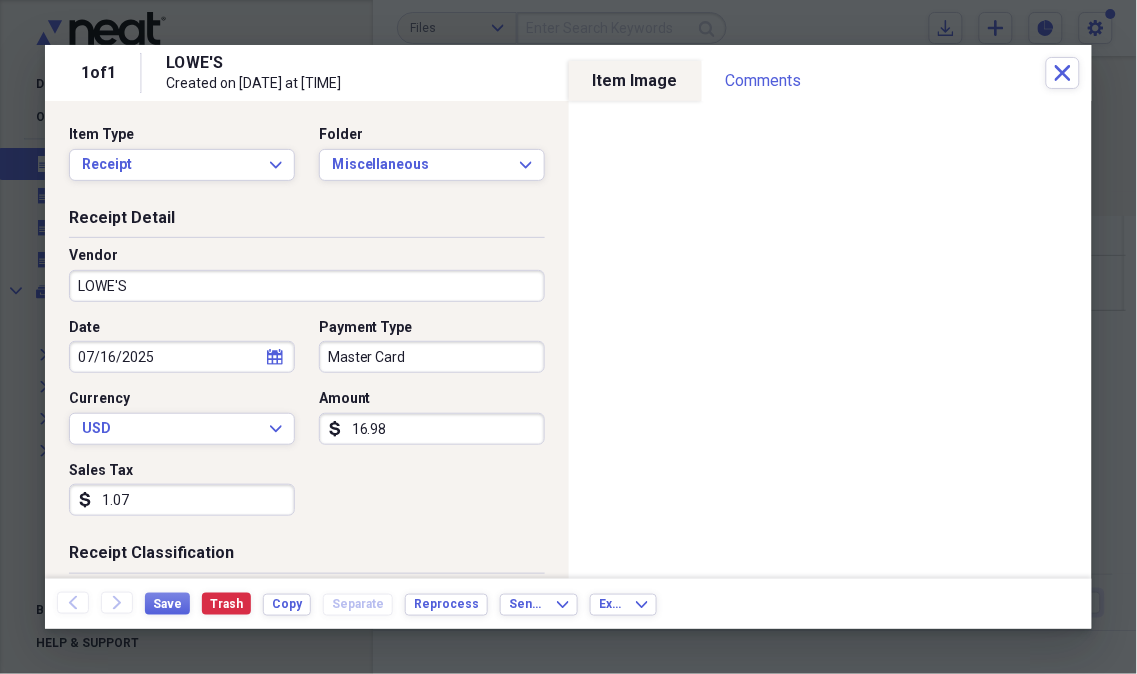 click on "Master Card" at bounding box center (432, 357) 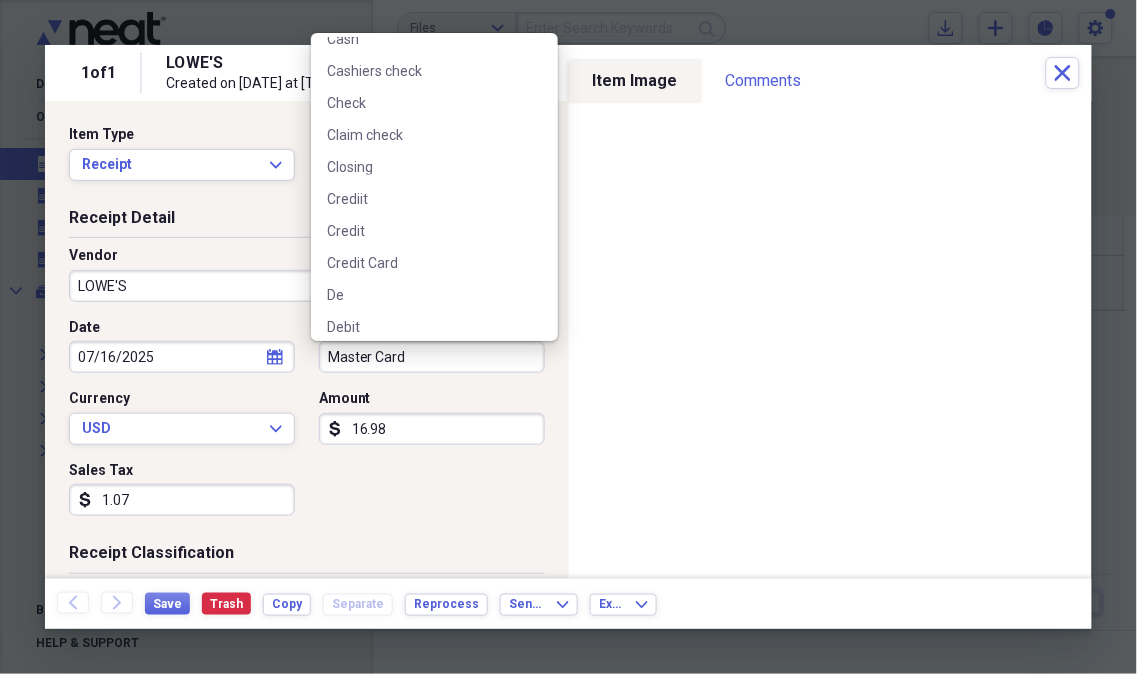 scroll, scrollTop: 444, scrollLeft: 0, axis: vertical 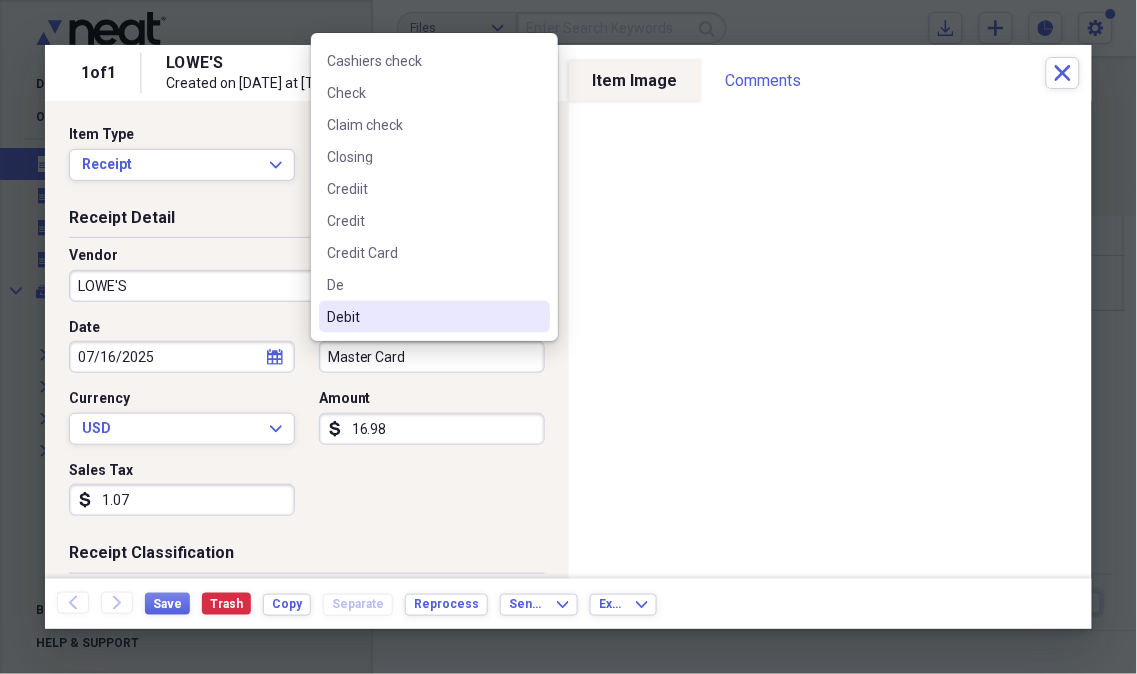 click on "Debit" at bounding box center (434, 317) 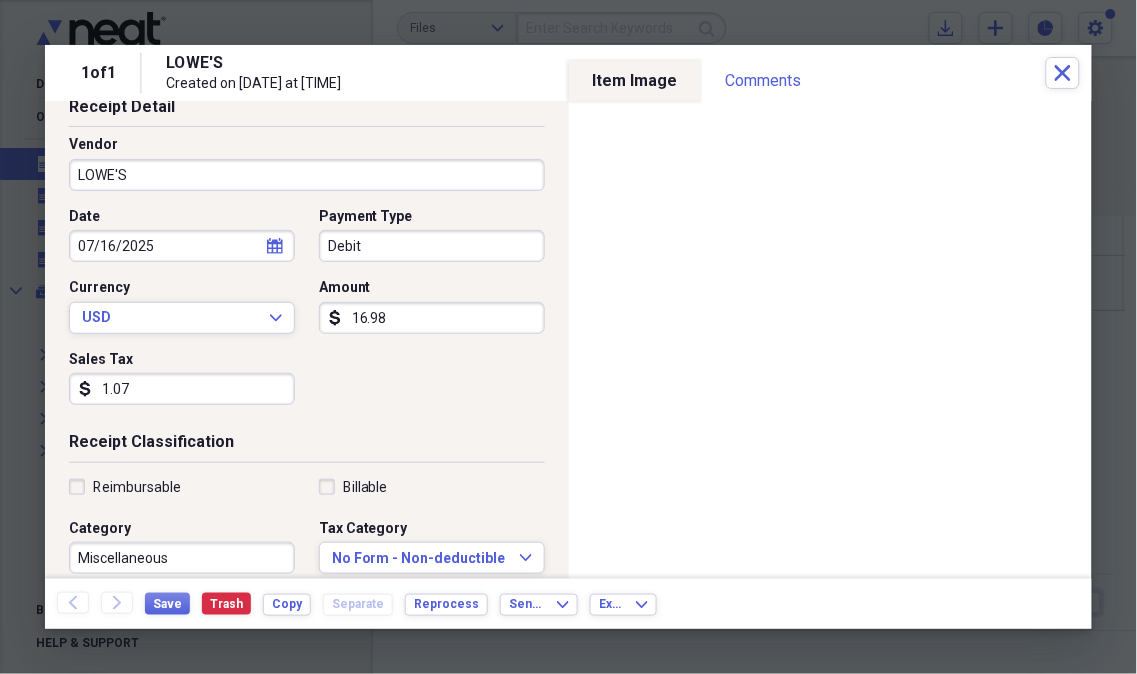 scroll, scrollTop: 222, scrollLeft: 0, axis: vertical 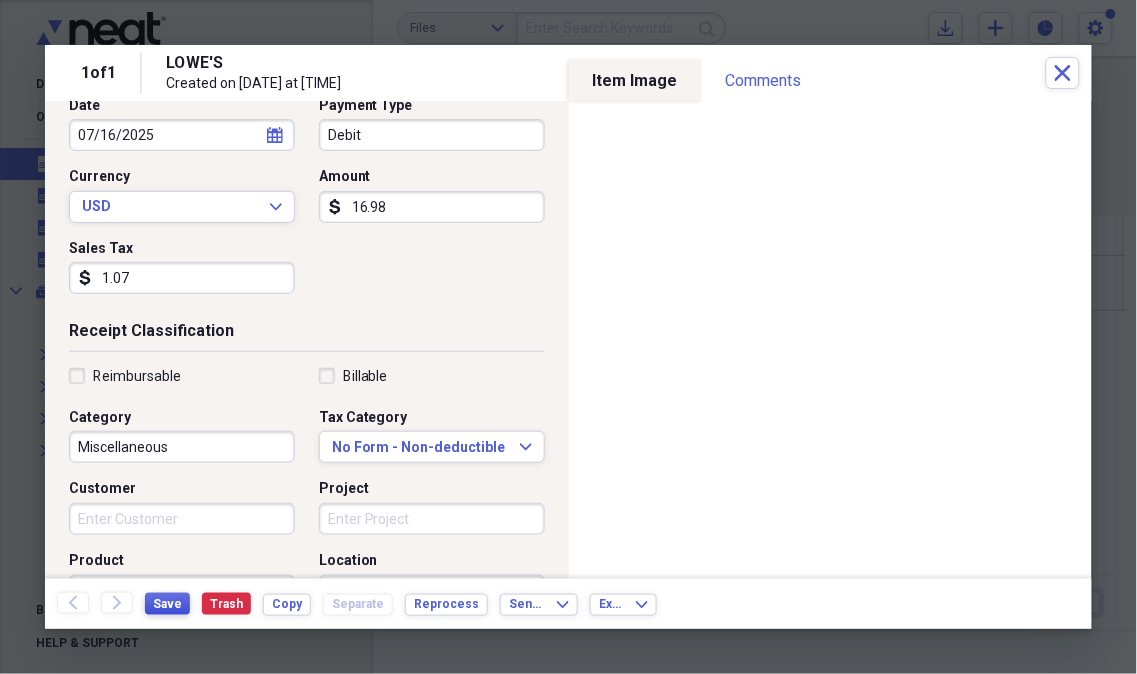 click on "Save" at bounding box center [167, 604] 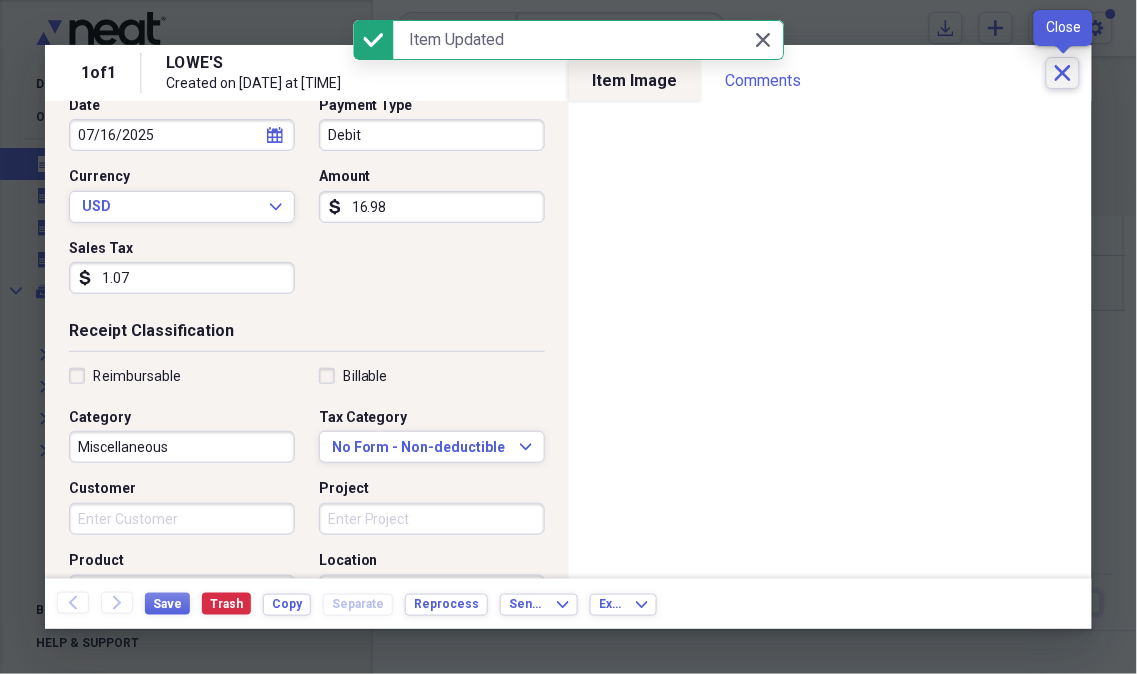 click on "Close" 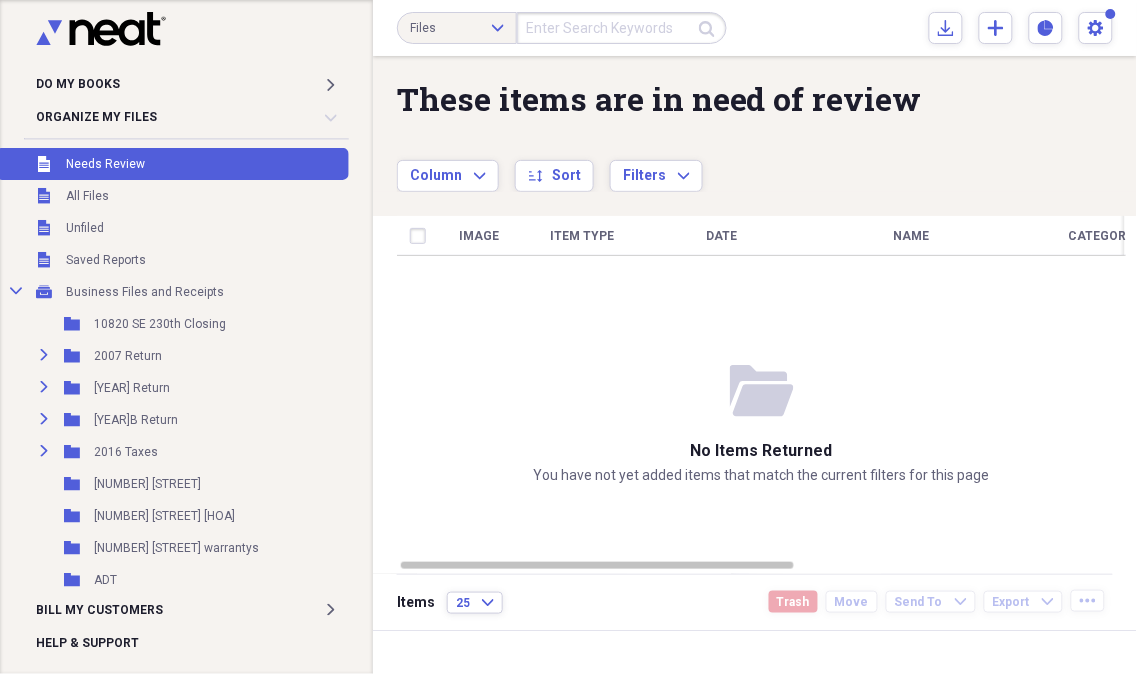 click on "Unfiled Needs Review" at bounding box center (172, 164) 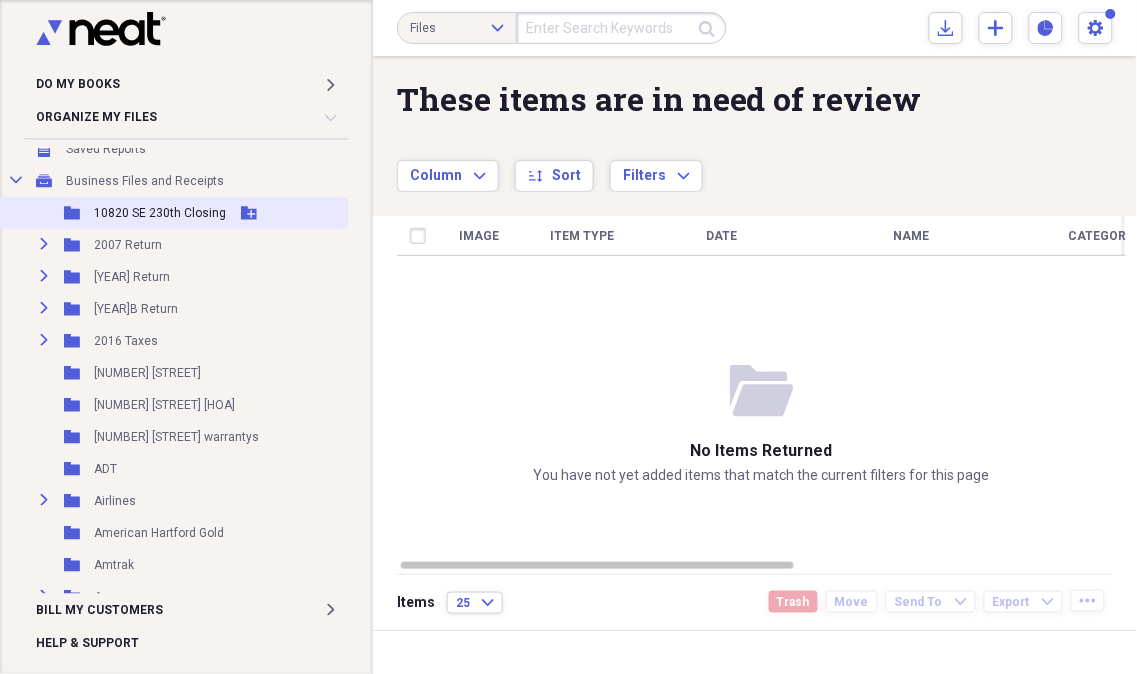 scroll, scrollTop: 222, scrollLeft: 0, axis: vertical 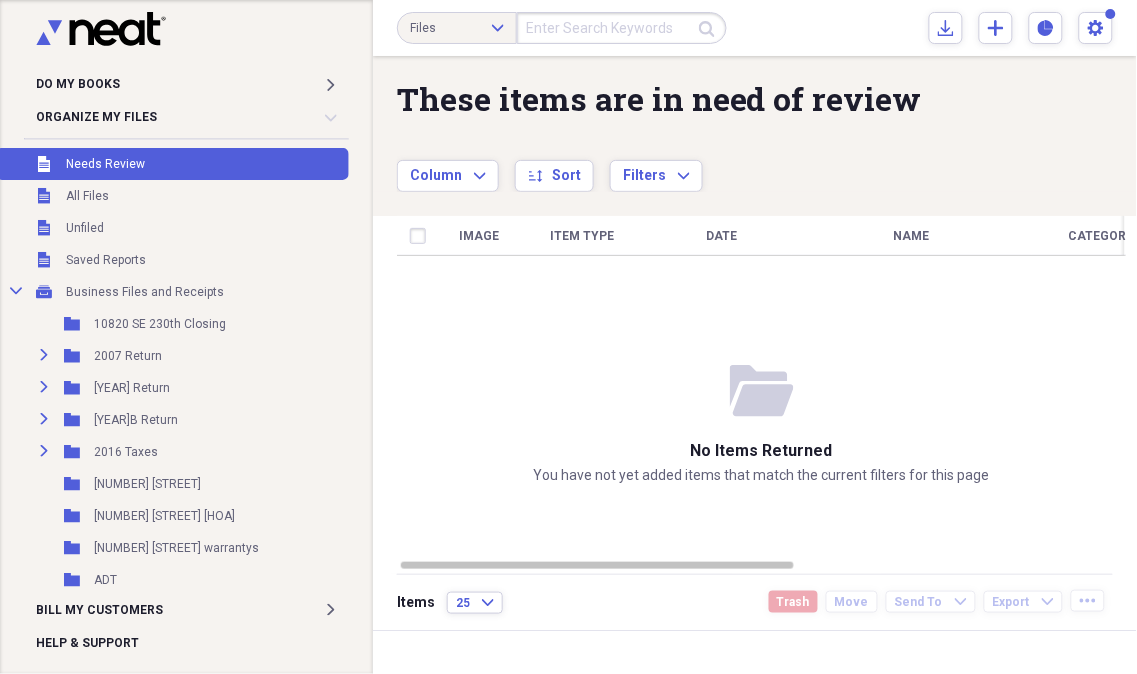 click on "Unfiled Needs Review" at bounding box center [172, 164] 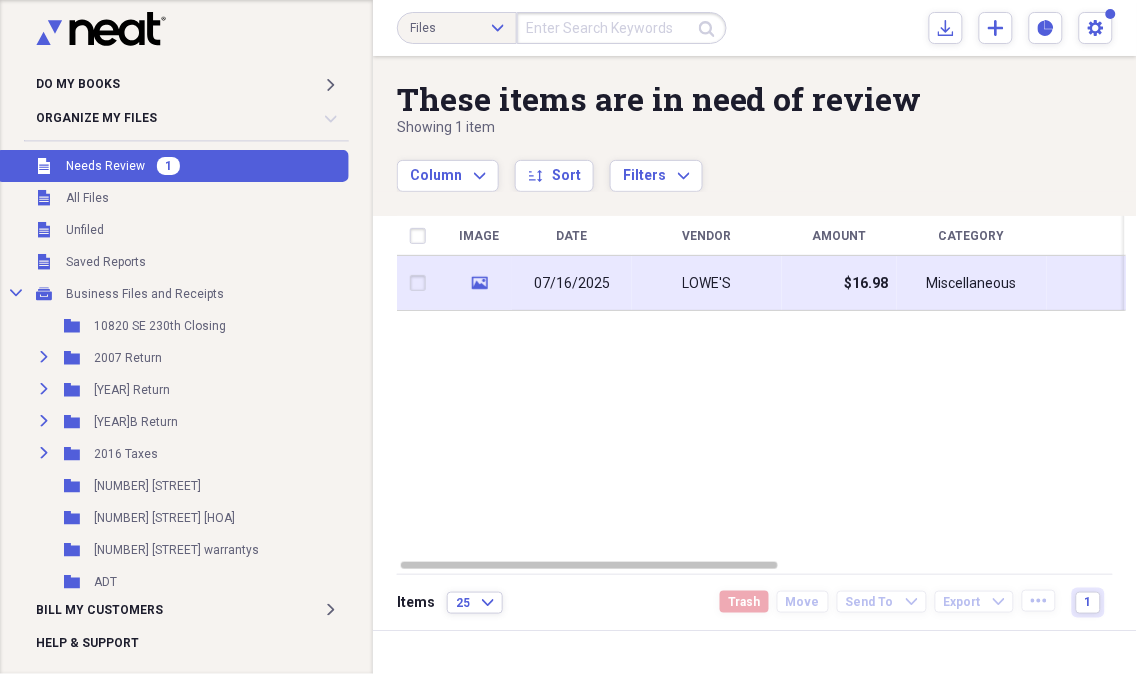 click on "media" at bounding box center [479, 283] 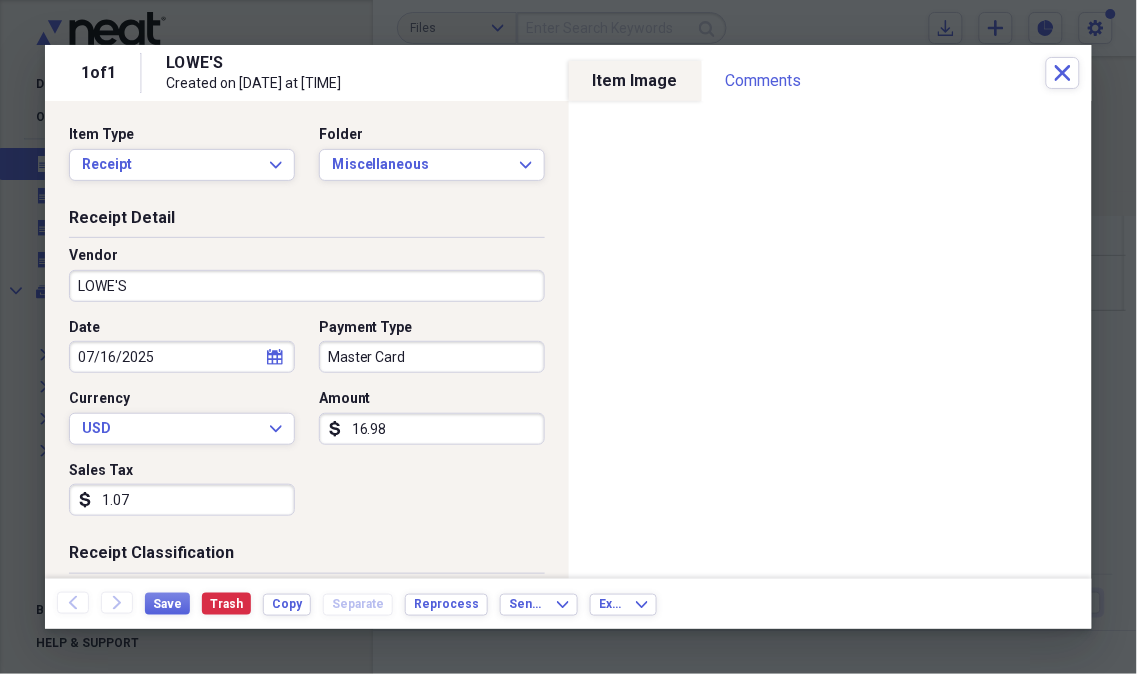 click on "Master Card" at bounding box center [432, 357] 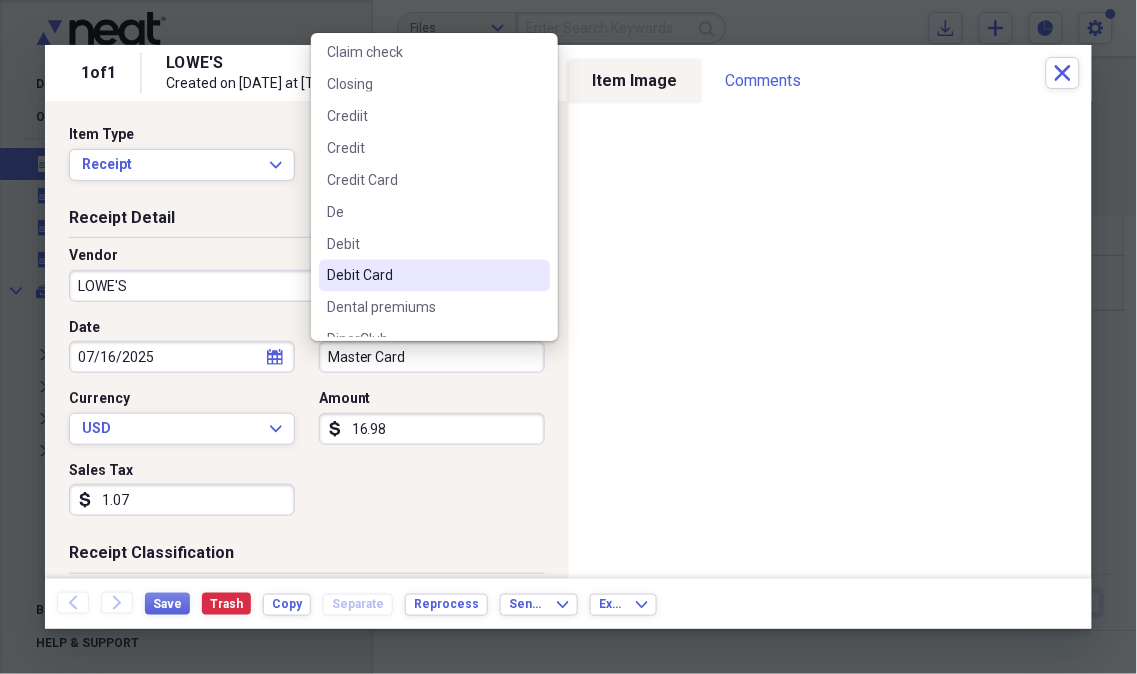 scroll, scrollTop: 555, scrollLeft: 0, axis: vertical 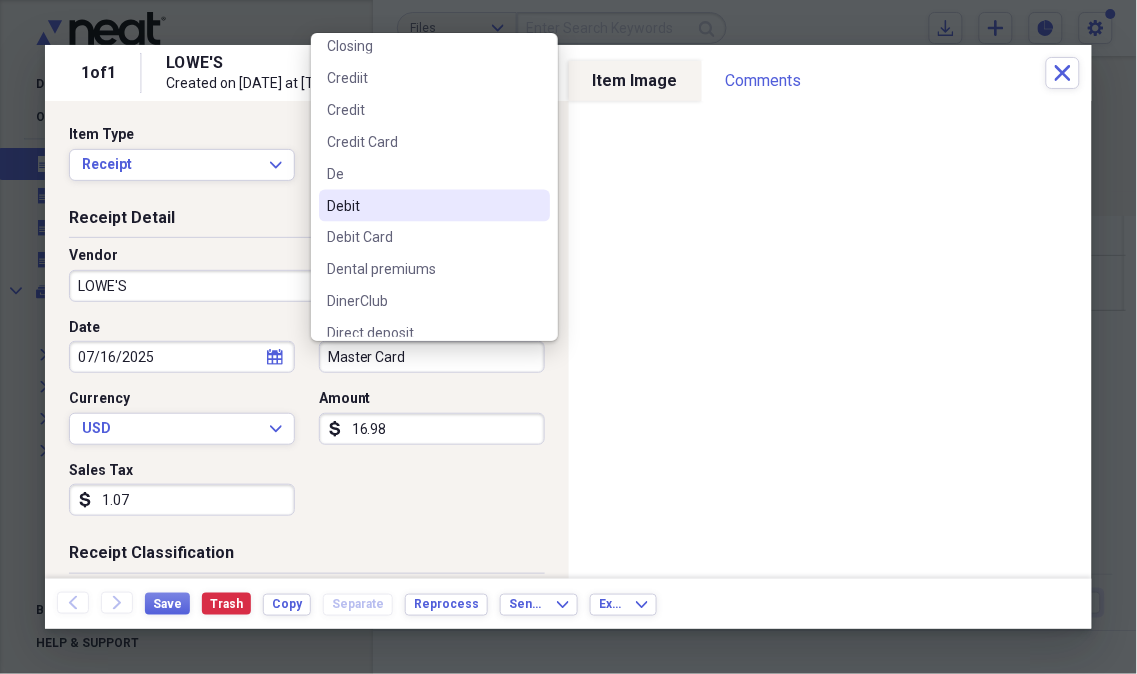 click on "Debit" at bounding box center [422, 206] 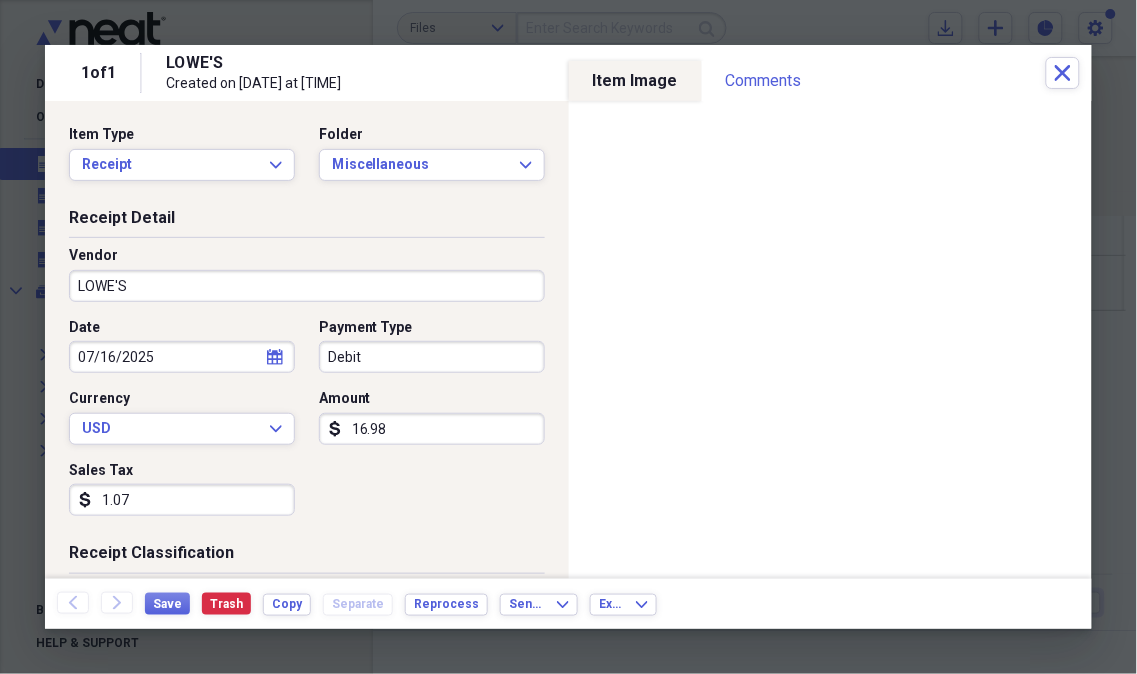 scroll, scrollTop: 111, scrollLeft: 0, axis: vertical 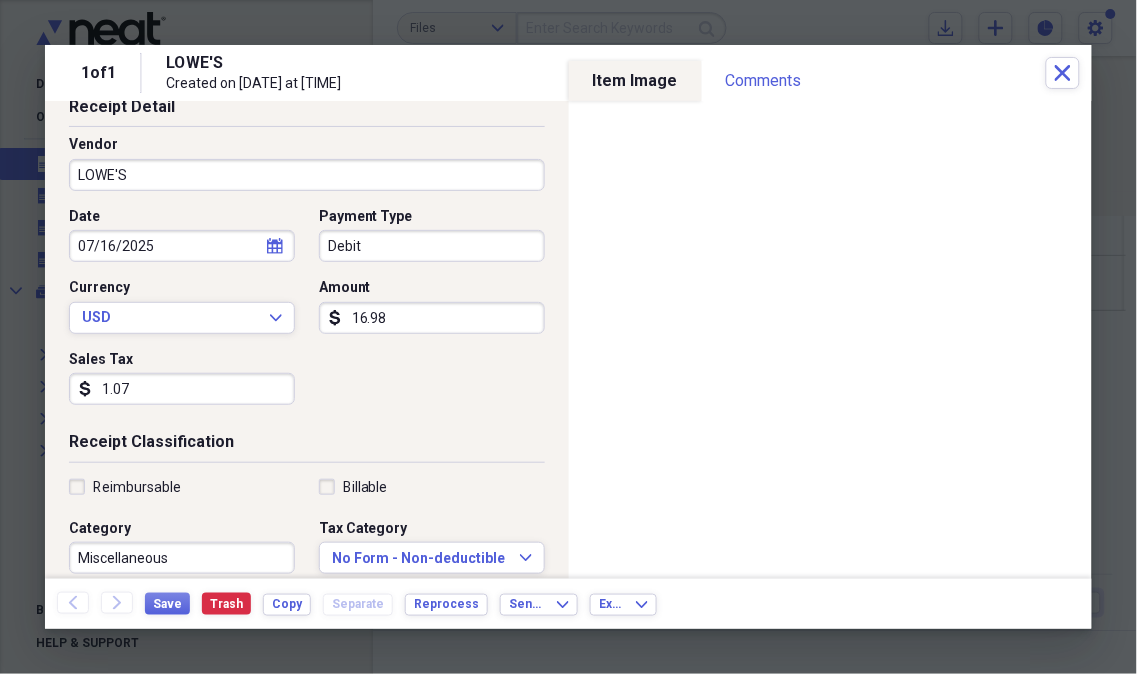 click on "Reimbursable" at bounding box center (182, 487) 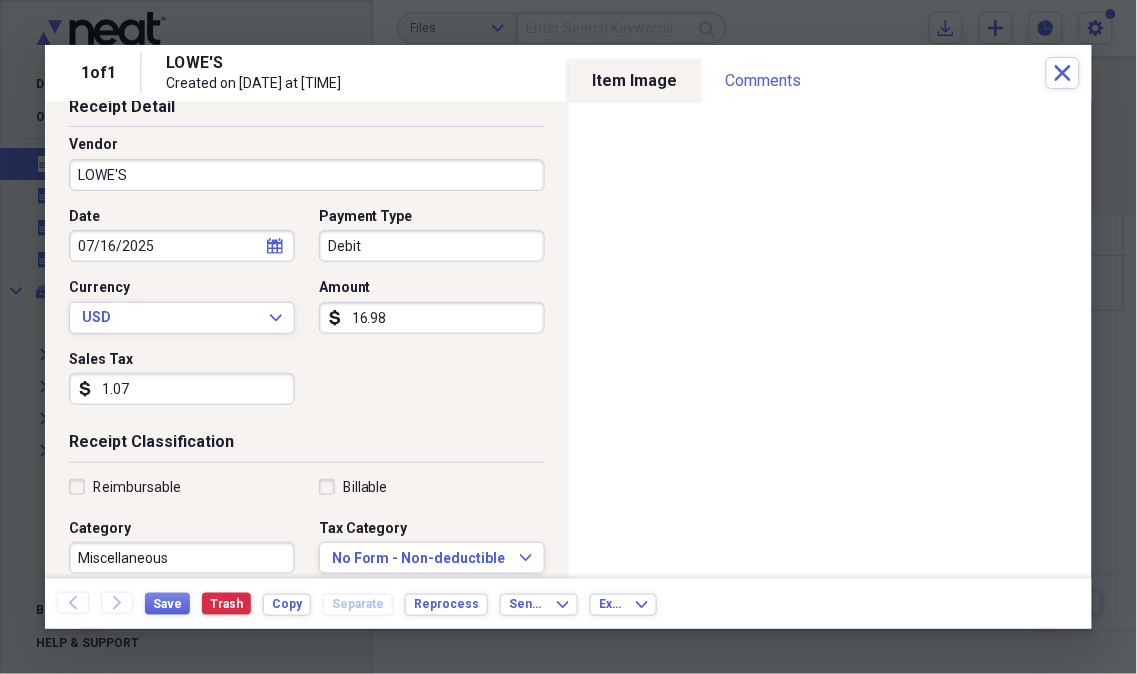 click on "Reimbursable" at bounding box center [182, 487] 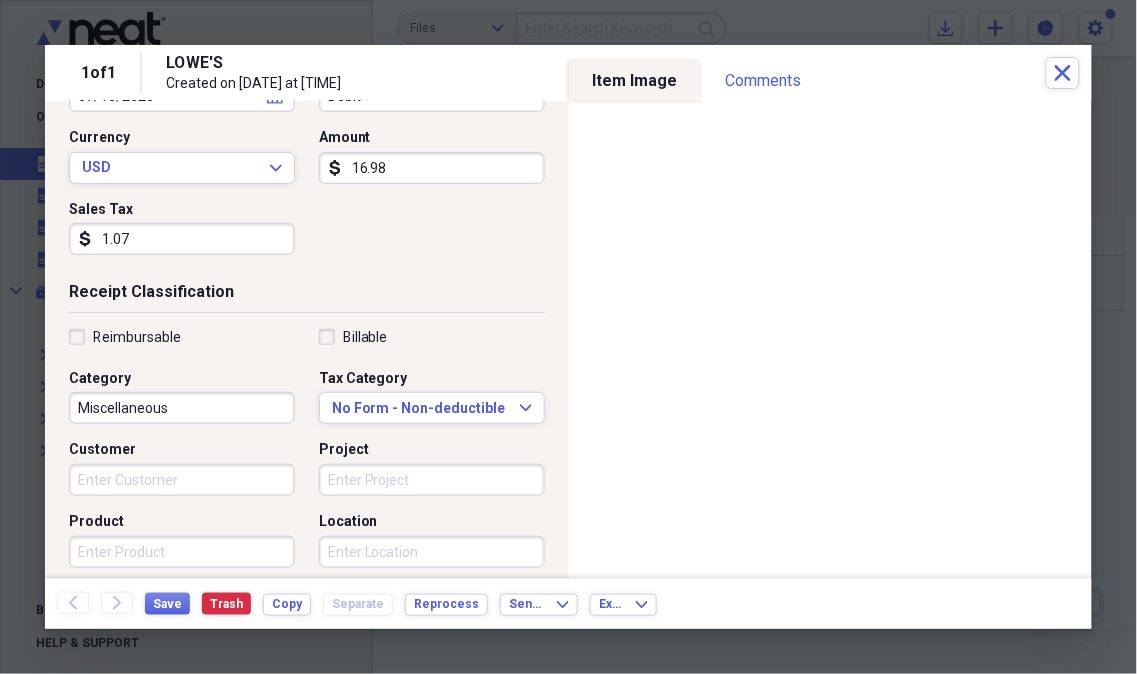 scroll, scrollTop: 222, scrollLeft: 0, axis: vertical 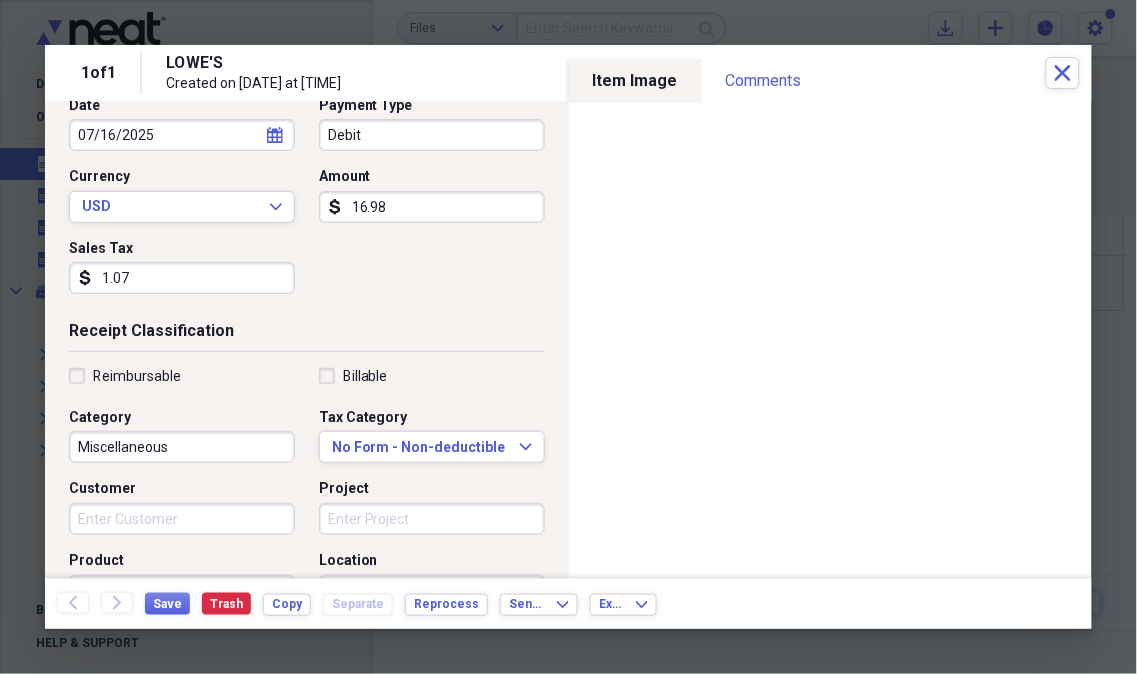 click on "Miscellaneous" at bounding box center (182, 447) 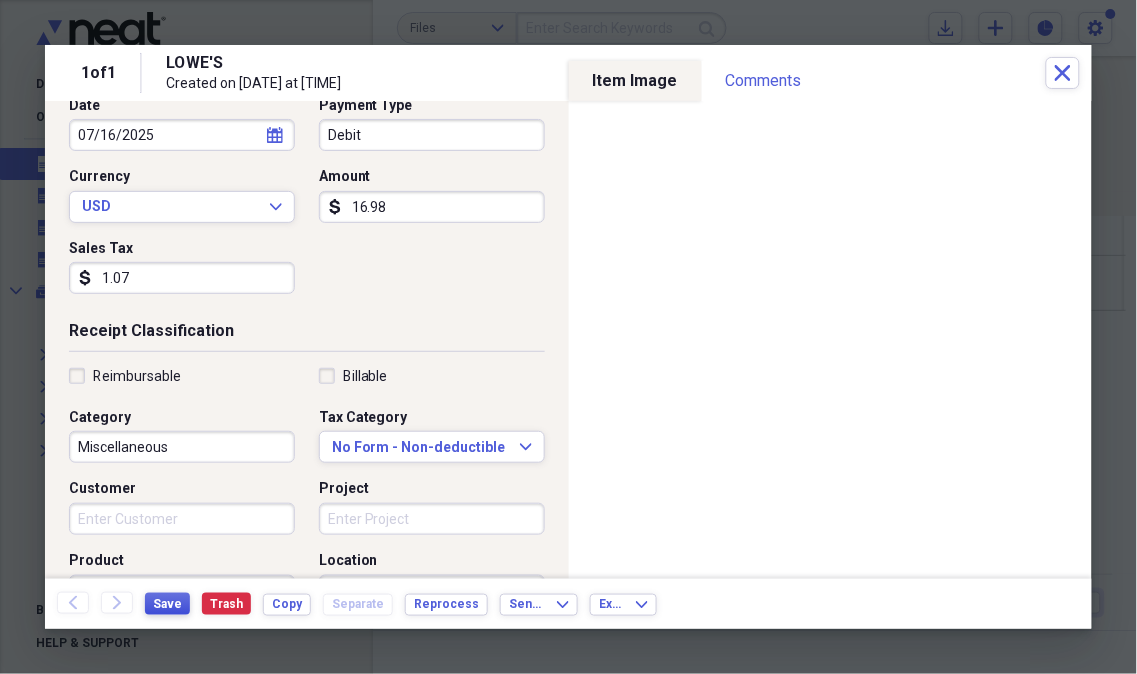click on "Save" at bounding box center (167, 604) 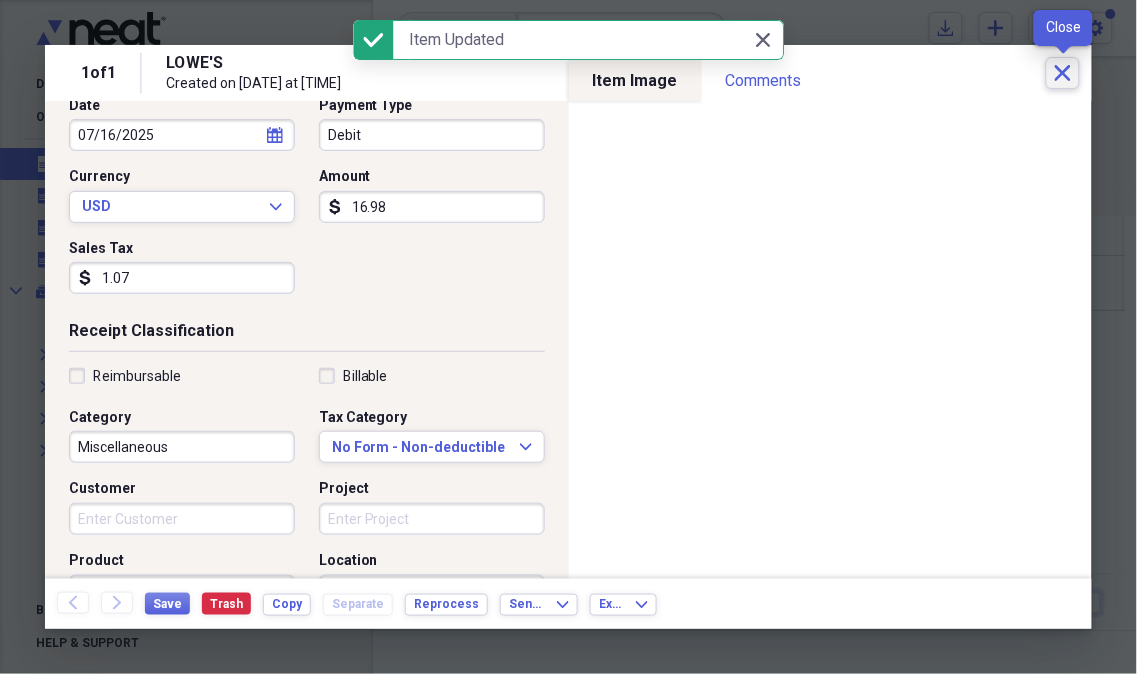 click on "Close" 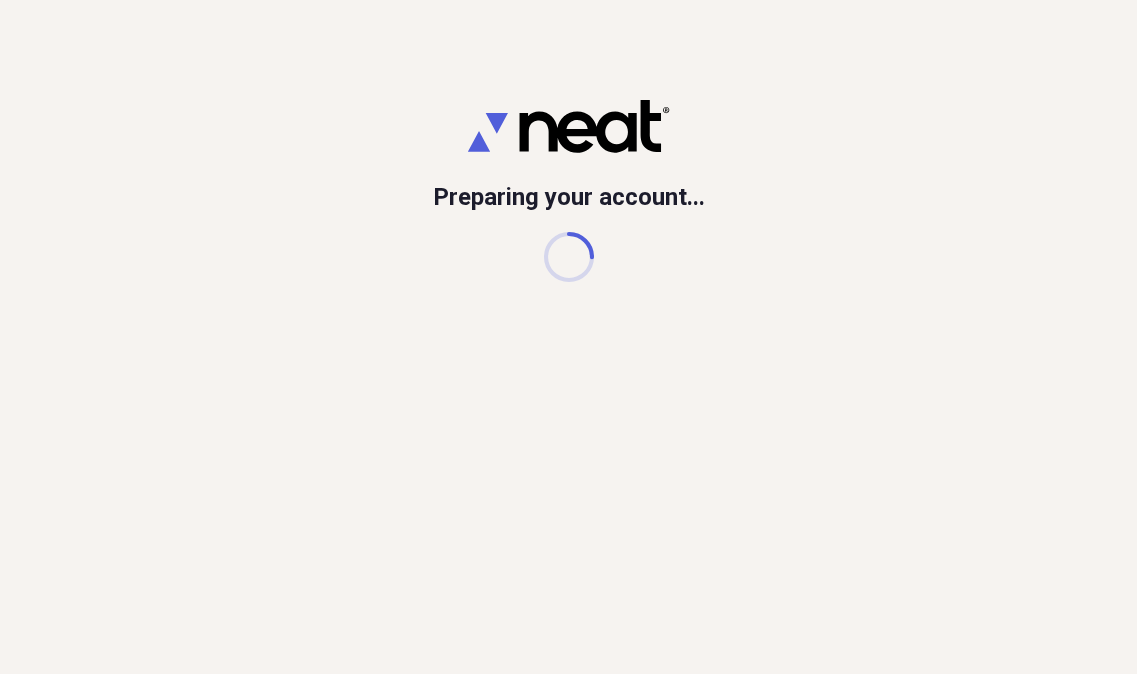 scroll, scrollTop: 0, scrollLeft: 0, axis: both 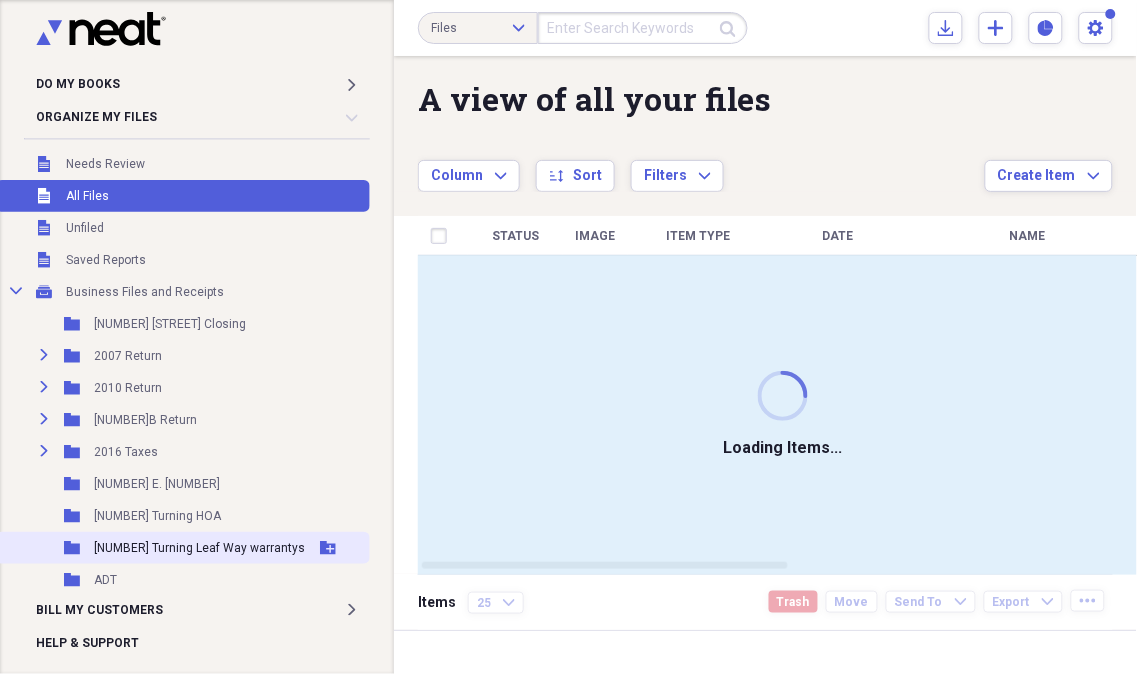 click on "[NUMBER] [STREET] warrantys" at bounding box center [199, 548] 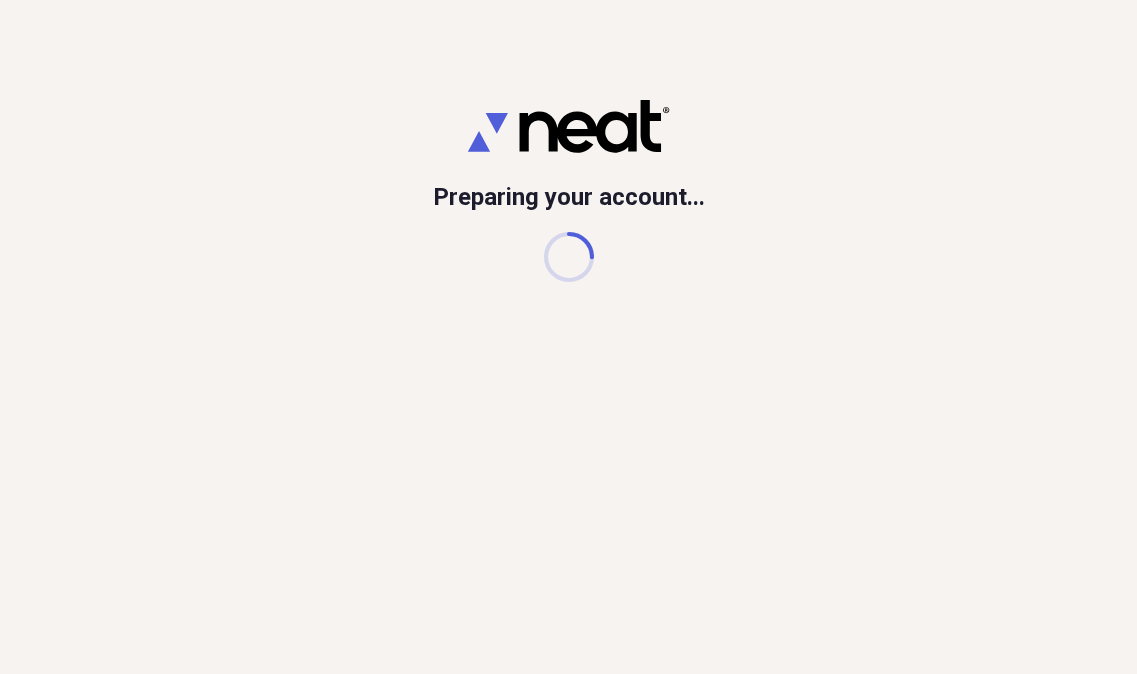 scroll, scrollTop: 0, scrollLeft: 0, axis: both 